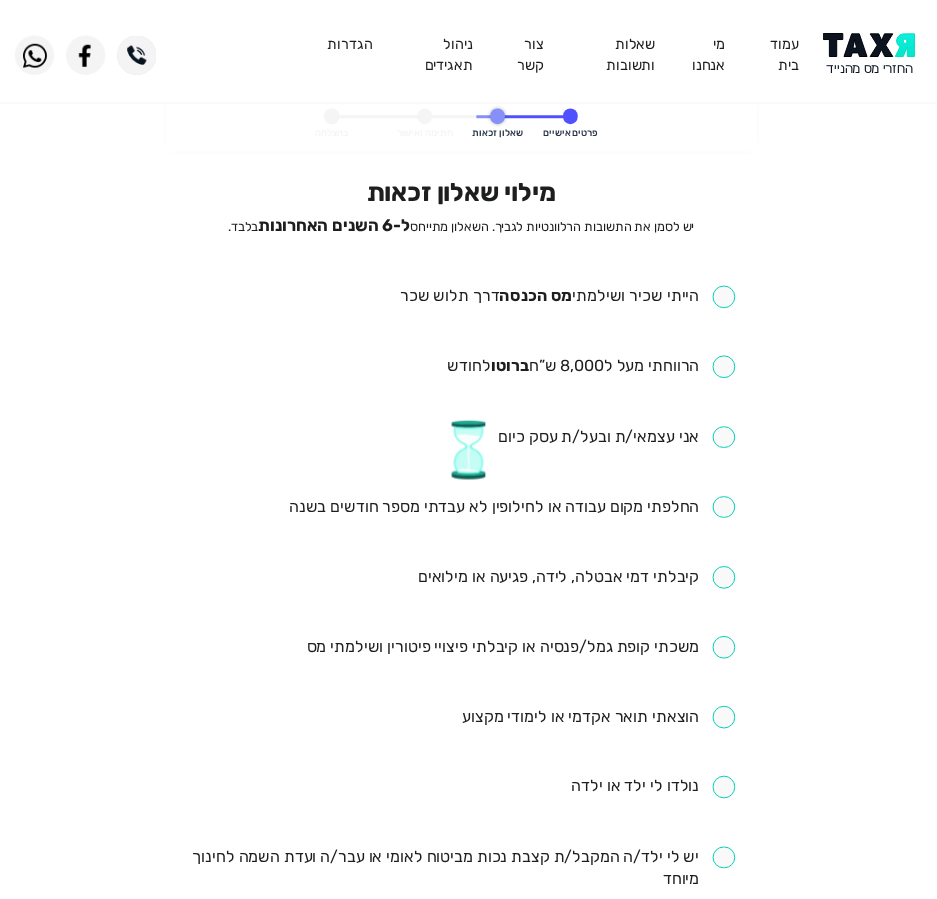 scroll, scrollTop: 0, scrollLeft: 0, axis: both 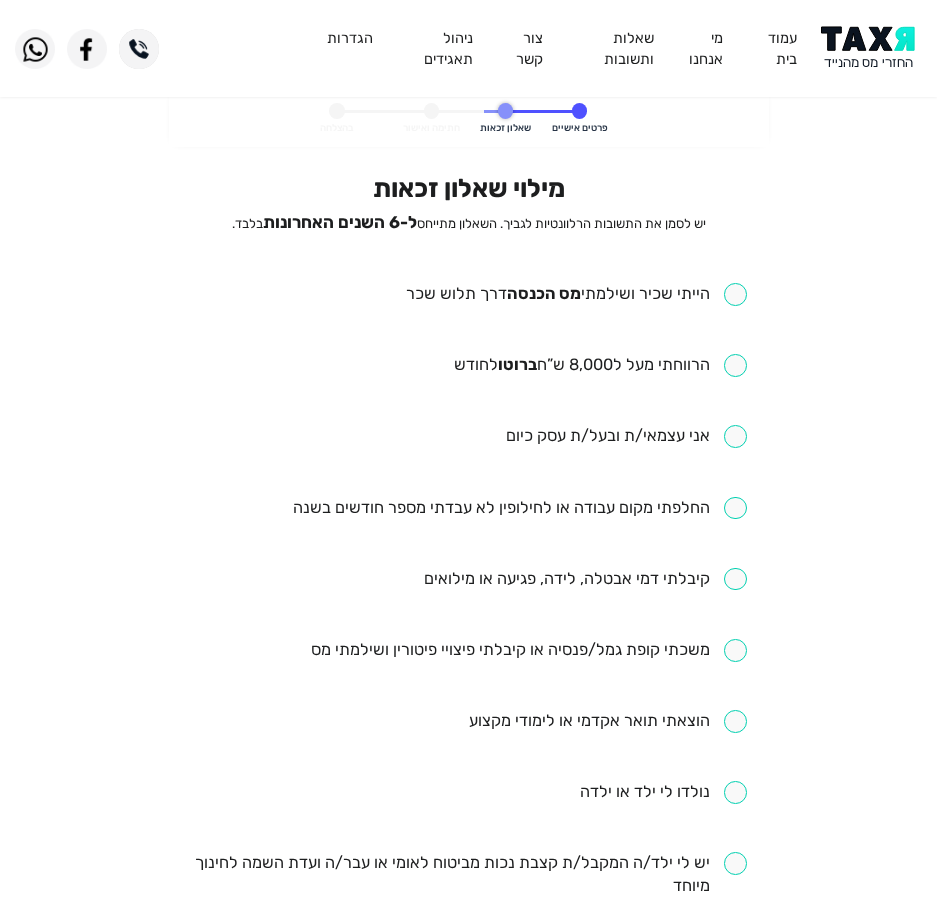 click at bounding box center (576, 294) 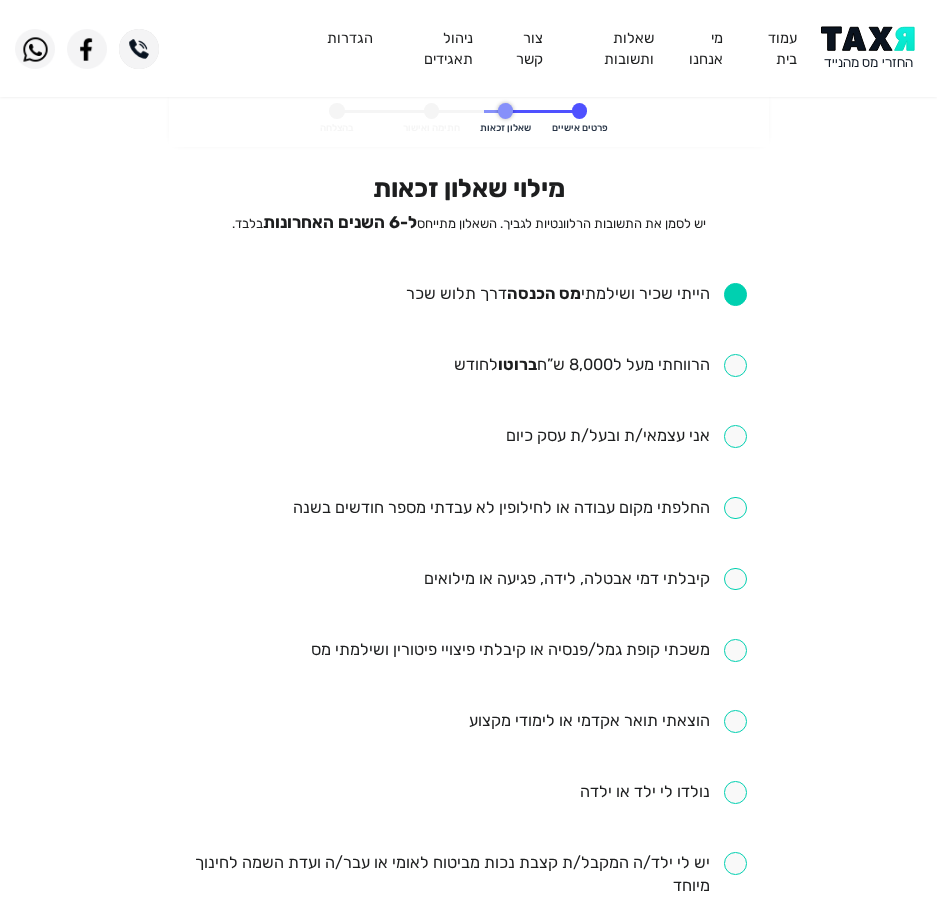 click at bounding box center [600, 365] 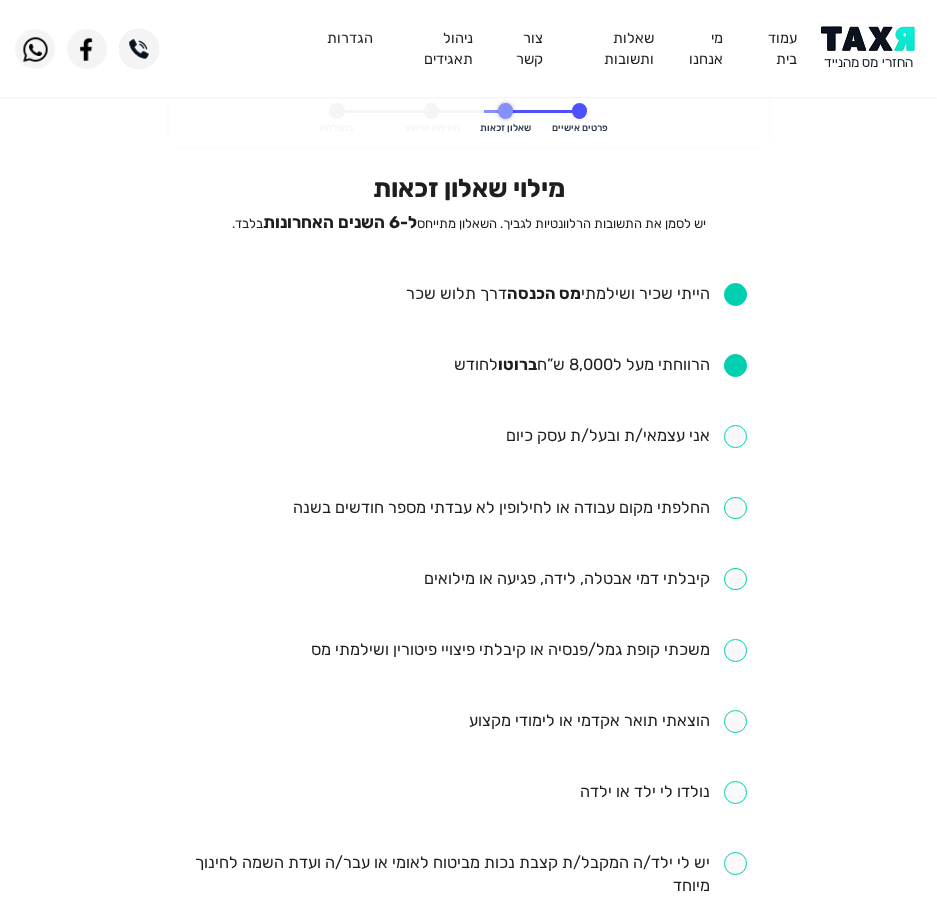 click at bounding box center (520, 508) 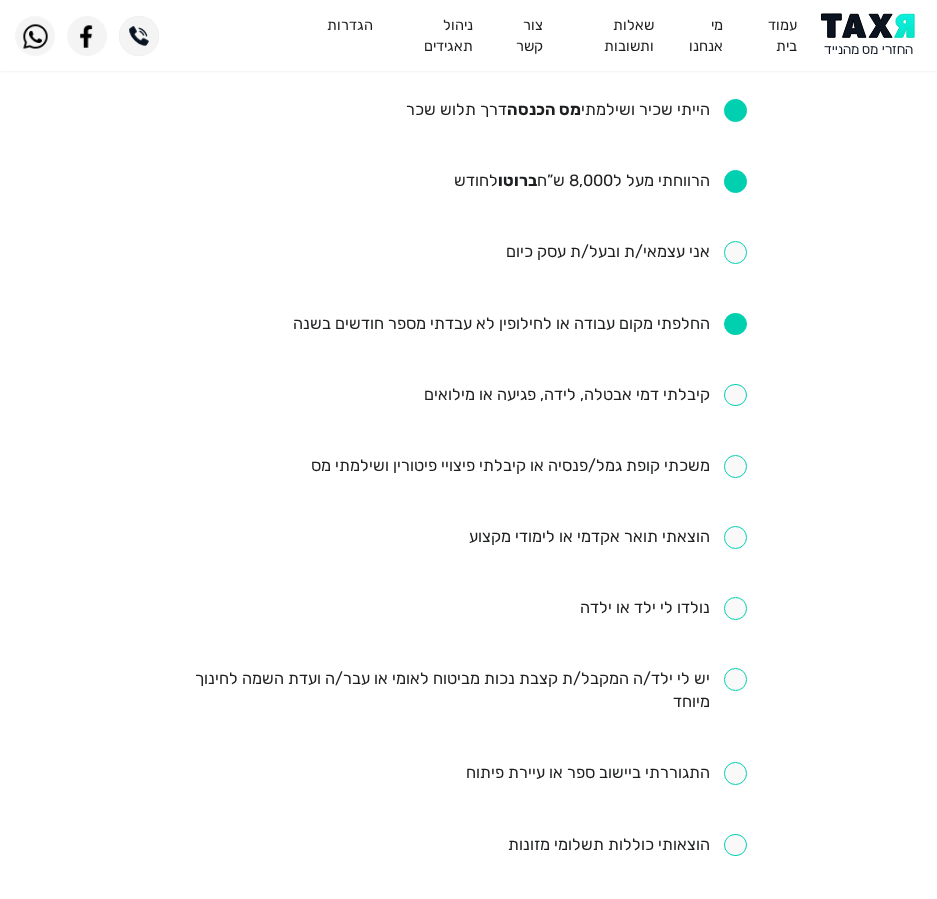 scroll, scrollTop: 200, scrollLeft: 0, axis: vertical 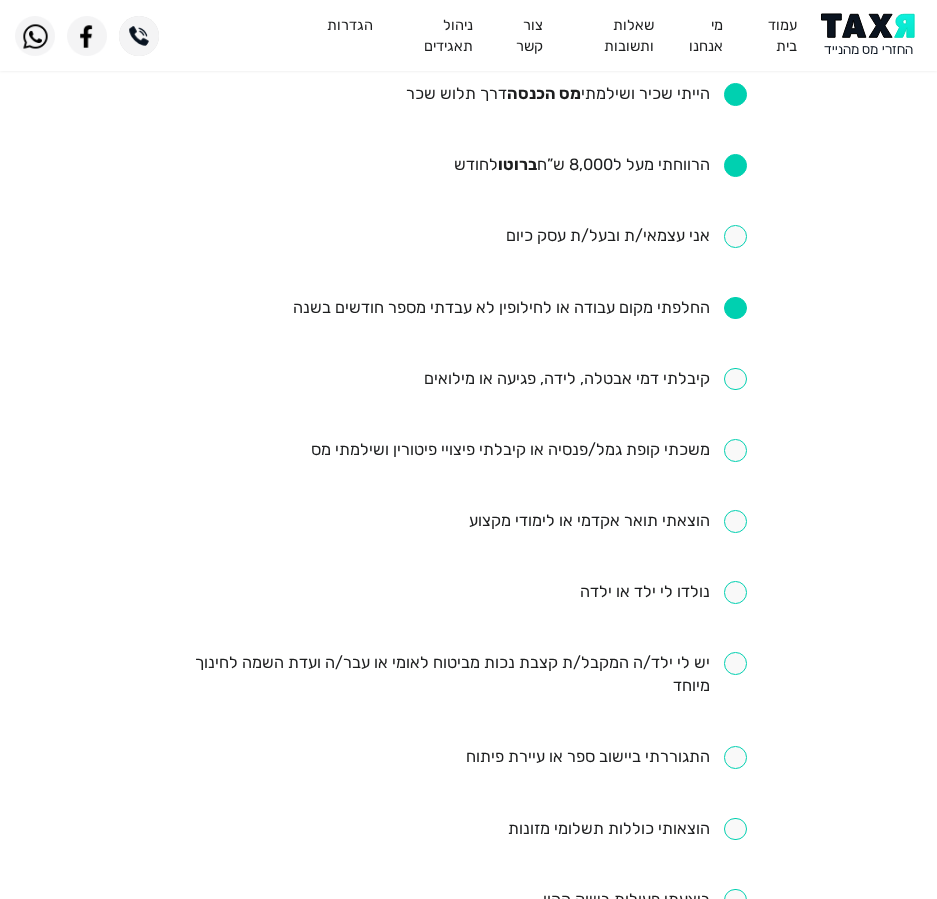 click on "הייתי שכיר ושילמתי  מס הכנסה  דרך תלוש שכר הרווחתי מעל ל8,000 ש”ח  ברוטו  לחודש אני עצמאי/ת ובעל/ת עסק כיום החלפתי מקום עבודה או לחילופין לא עבדתי מספר חודשים בשנה קיבלתי דמי אבטלה, לידה, פגיעה או מילואים משכתי קופת גמל/פנסיה או קיבלתי פיצויי פיטורין ושילמתי מס הוצאתי תואר אקדמי או לימודי מקצוע נולדו לי ילד או ילדה יש לי ילד/ה המקבל/ת קצבת נכות מביטוח לאומי או עבר/ה ועדת השמה לחינוך מיוחד התגוררתי ביישוב ספר או עיירת פיתוח הוצאותי כוללות תשלומי מזונות ביצעתי פעולות בשוק ההון שילמתי עבור ביטוח חיים, אובדן כושר עבודה, ביטוח מנהלים או קופת גמל באופן עצמאי" at bounding box center (468, 616) 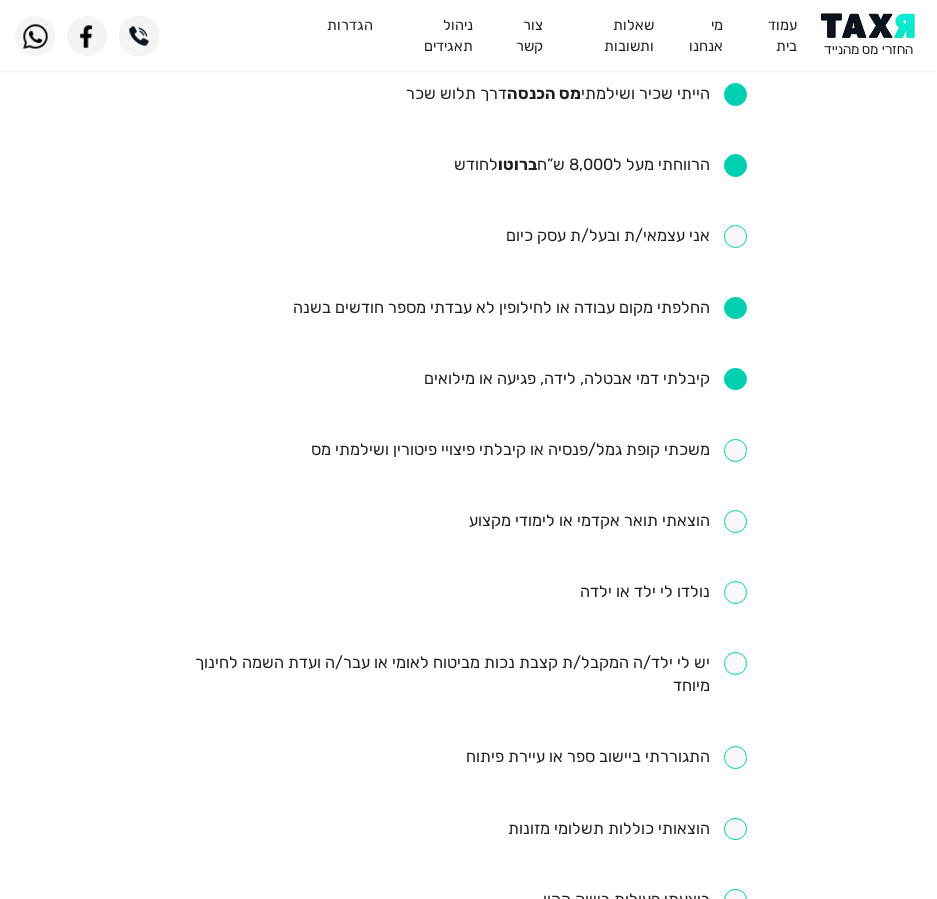 click on "הייתי שכיר ושילמתי  מס הכנסה  דרך תלוש שכר הרווחתי מעל ל8,000 ש”ח  ברוטו  לחודש אני עצמאי/ת ובעל/ת עסק כיום החלפתי מקום עבודה או לחילופין לא עבדתי מספר חודשים בשנה קיבלתי דמי אבטלה, לידה, פגיעה או מילואים משכתי קופת גמל/פנסיה או קיבלתי פיצויי פיטורין ושילמתי מס הוצאתי תואר אקדמי או לימודי מקצוע נולדו לי ילד או ילדה יש לי ילד/ה המקבל/ת קצבת נכות מביטוח לאומי או עבר/ה ועדת השמה לחינוך מיוחד התגוררתי ביישוב ספר או עיירת פיתוח הוצאותי כוללות תשלומי מזונות ביצעתי פעולות בשוק ההון שילמתי עבור ביטוח חיים, אובדן כושר עבודה, ביטוח מנהלים או קופת גמל באופן עצמאי" at bounding box center (468, 616) 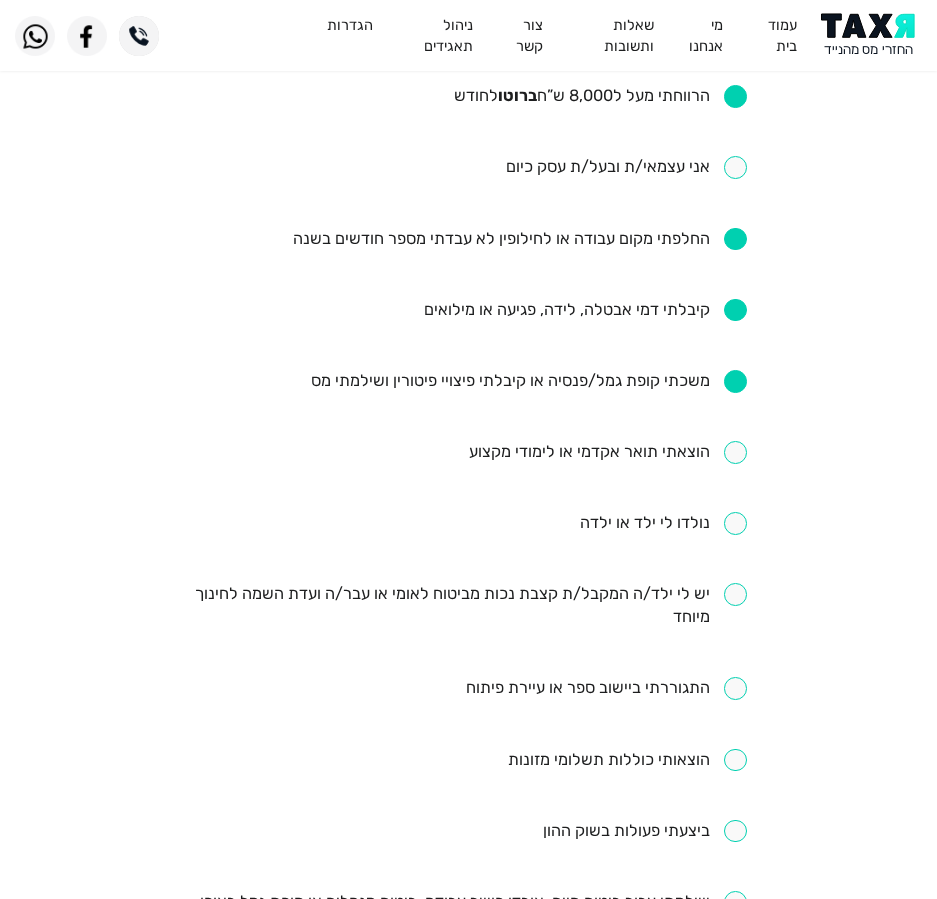 scroll, scrollTop: 300, scrollLeft: 0, axis: vertical 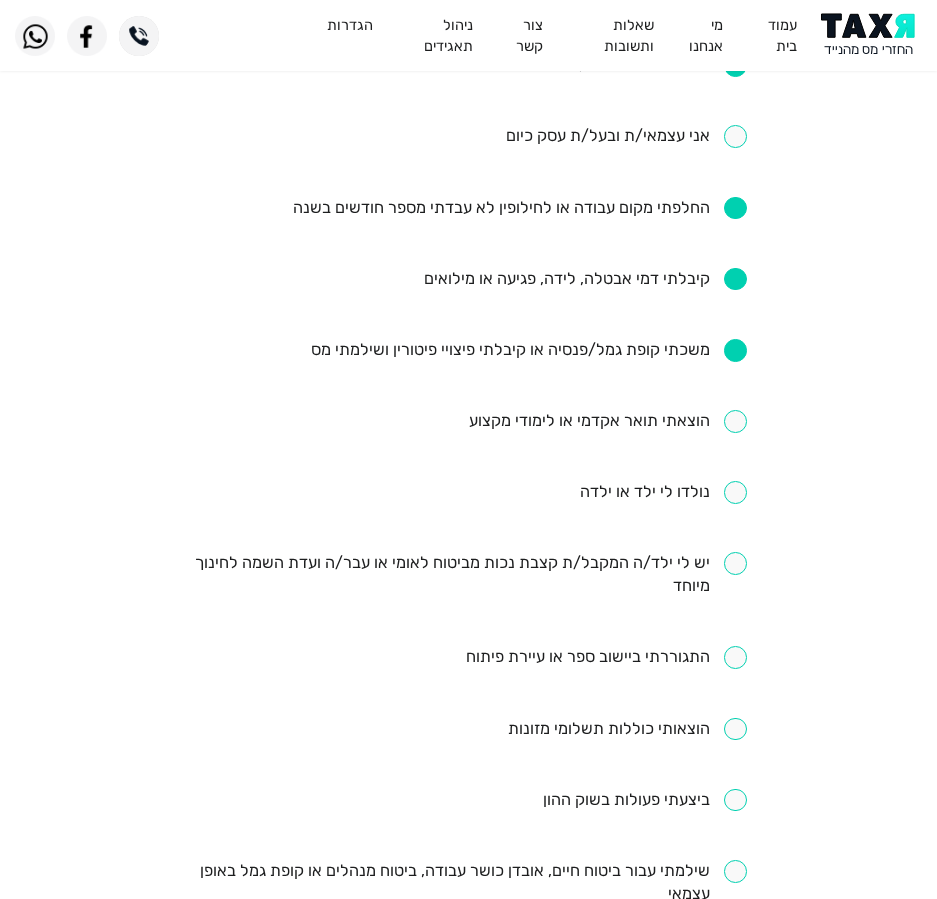 click on "הייתי שכיר ושילמתי  מס הכנסה  דרך תלוש שכר הרווחתי מעל ל8,000 ש”ח  ברוטו  לחודש אני עצמאי/ת ובעל/ת עסק כיום החלפתי מקום עבודה או לחילופין לא עבדתי מספר חודשים בשנה קיבלתי דמי אבטלה, לידה, פגיעה או מילואים משכתי קופת גמל/פנסיה או קיבלתי פיצויי פיטורין ושילמתי מס הוצאתי תואר אקדמי או לימודי מקצוע נולדו לי ילד או ילדה יש לי ילד/ה המקבל/ת קצבת נכות מביטוח לאומי או עבר/ה ועדת השמה לחינוך מיוחד התגוררתי ביישוב ספר או עיירת פיתוח הוצאותי כוללות תשלומי מזונות ביצעתי פעולות בשוק ההון שילמתי עבור ביטוח חיים, אובדן כושר עבודה, ביטוח מנהלים או קופת גמל באופן עצמאי" at bounding box center [468, 516] 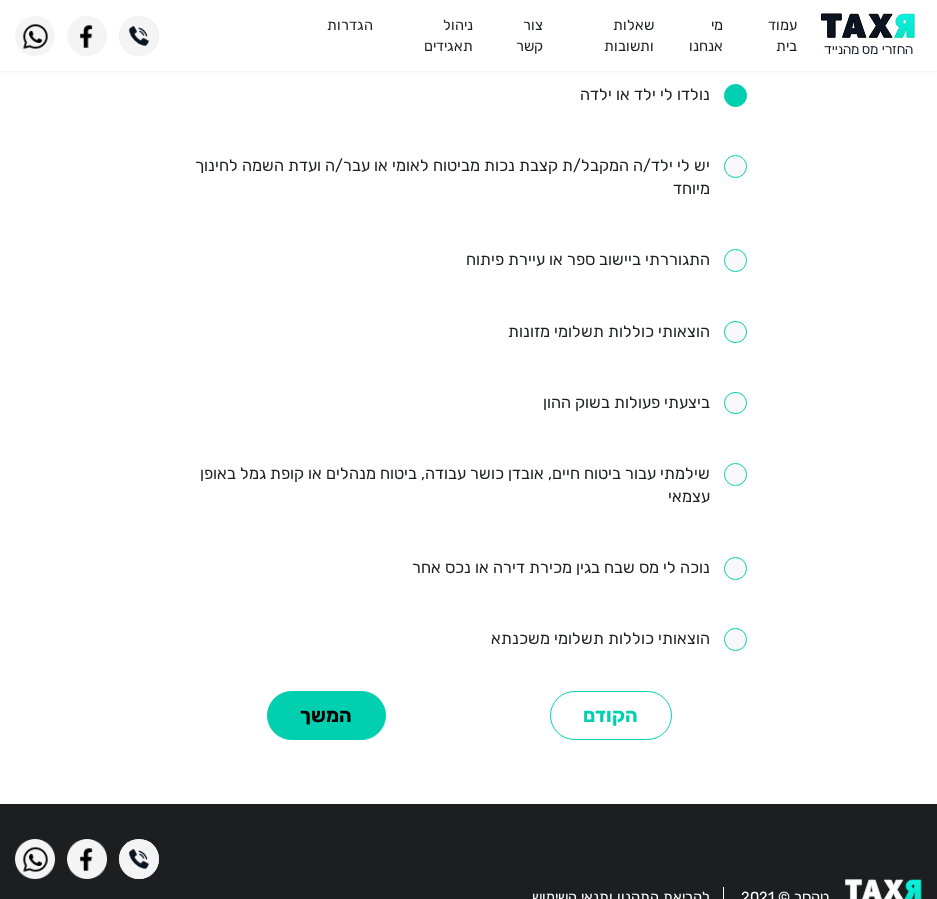 scroll, scrollTop: 649, scrollLeft: 0, axis: vertical 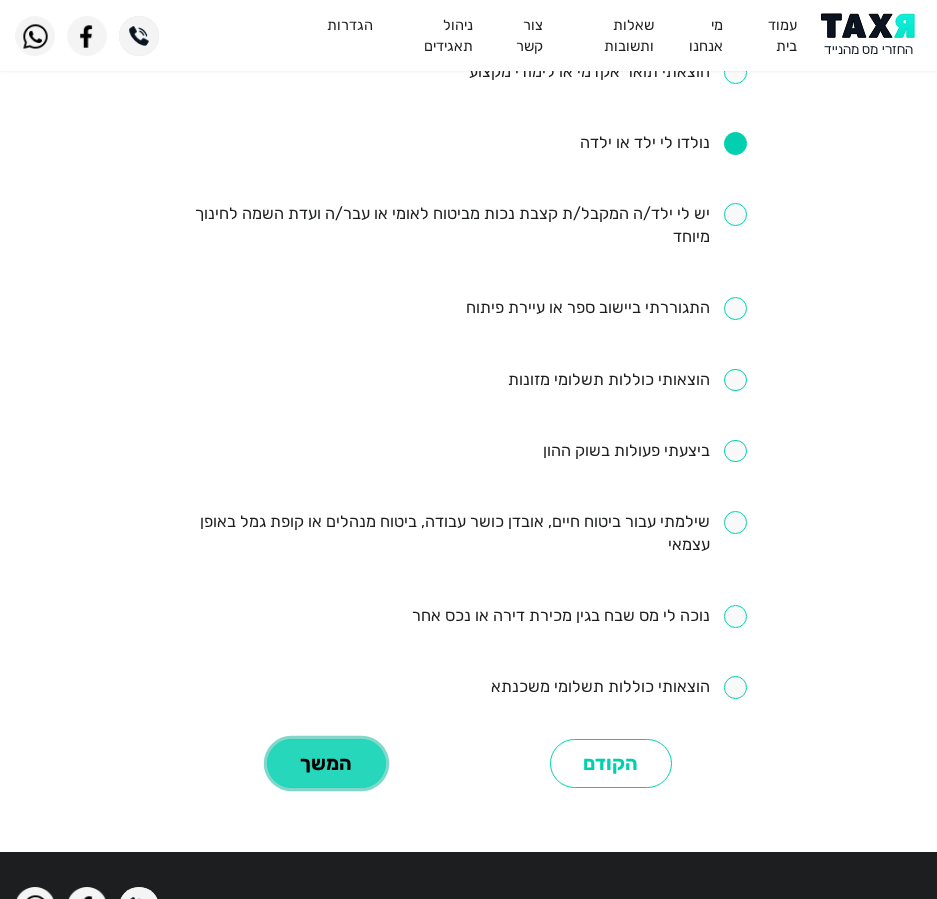 click on "המשך" at bounding box center [326, 763] 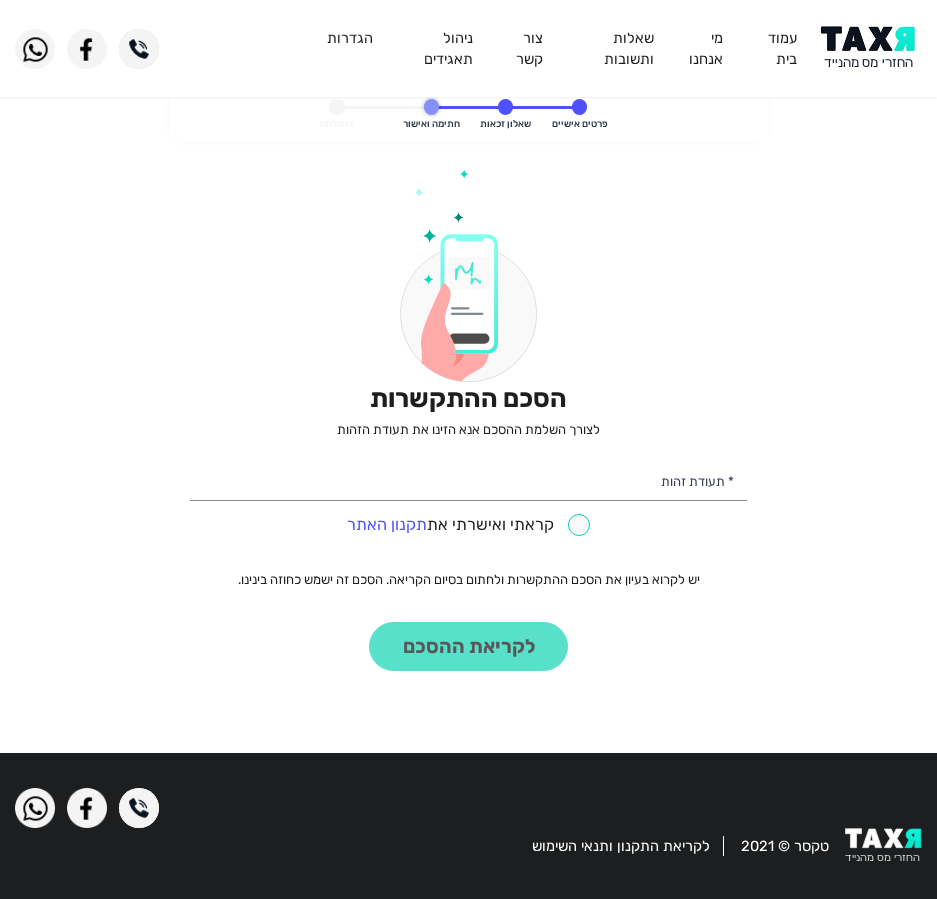 scroll, scrollTop: 0, scrollLeft: 0, axis: both 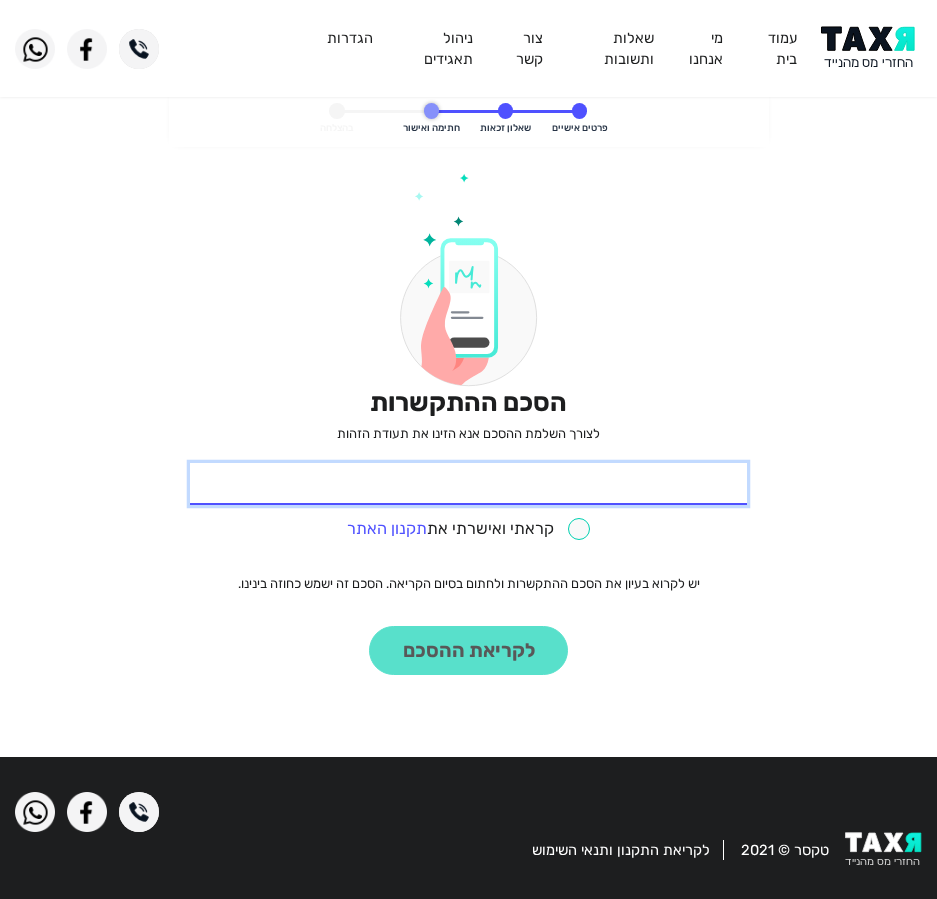 click on "* תעודת זהות" at bounding box center (468, 484) 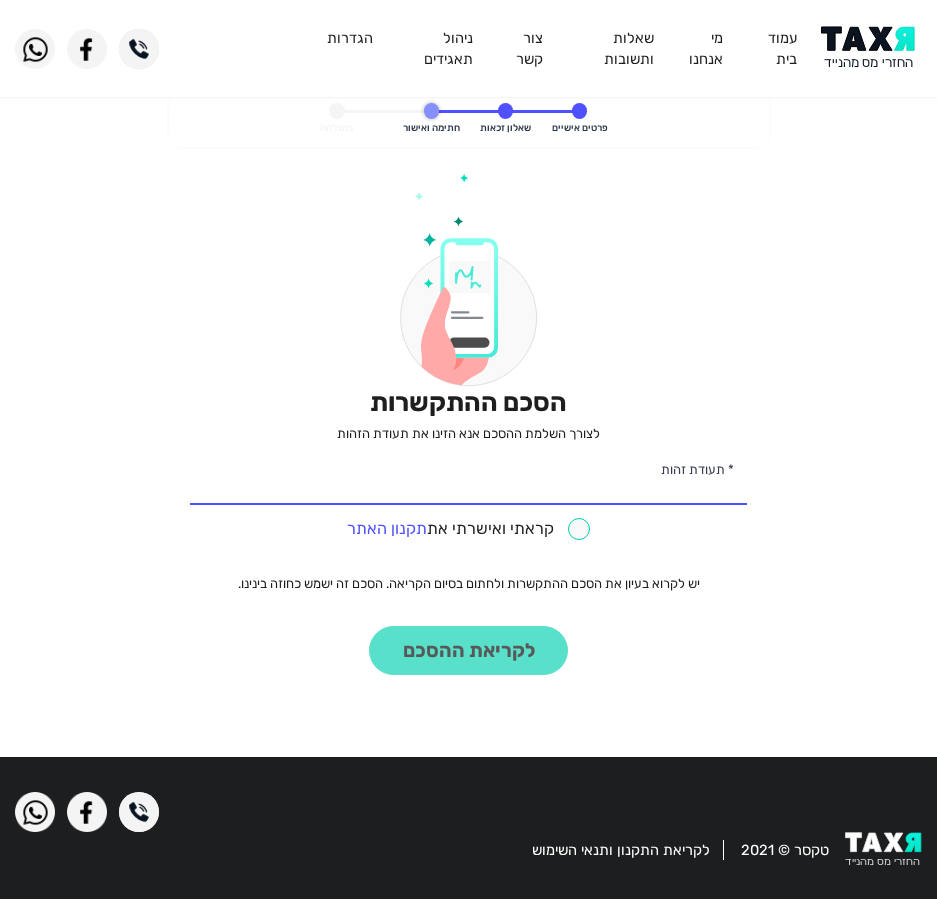 click at bounding box center (469, 529) 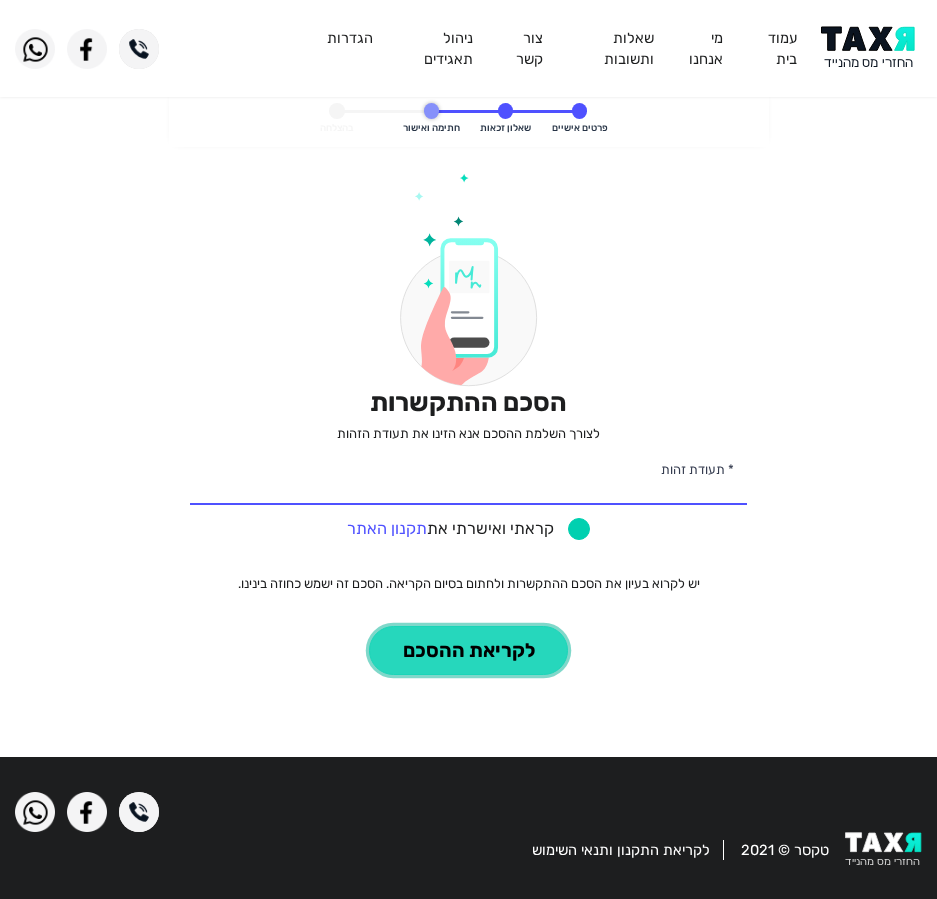 click on "לקריאת ההסכם" at bounding box center [468, 650] 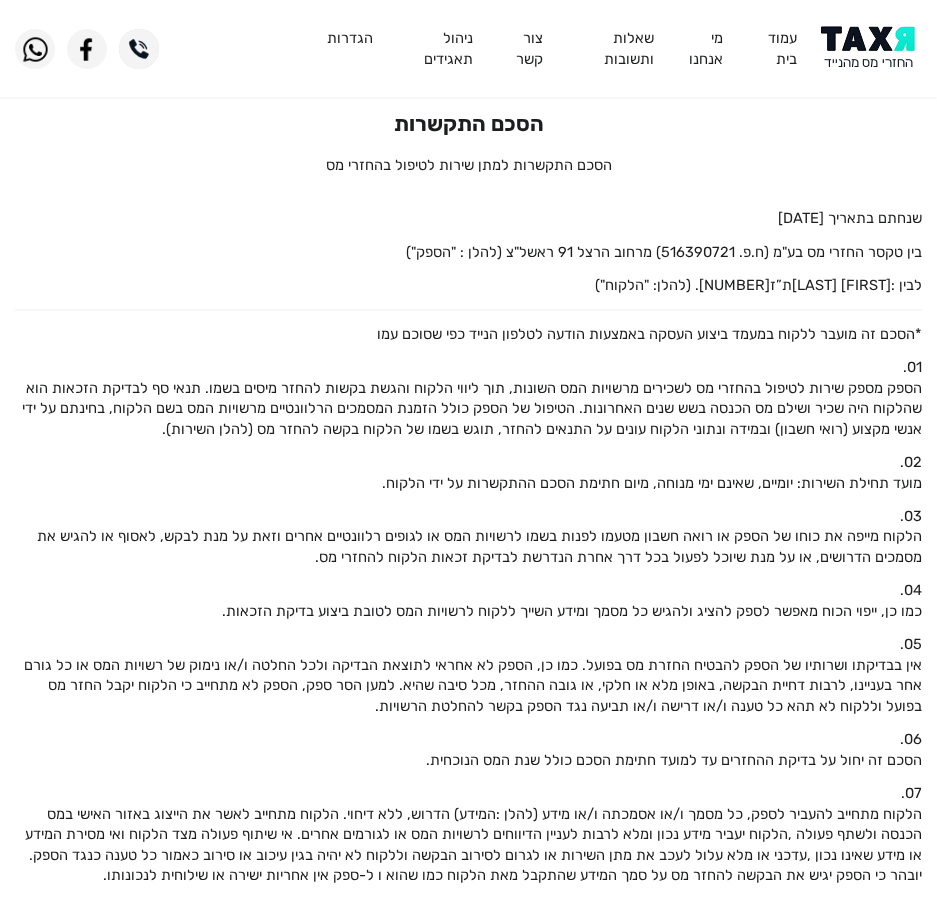 click at bounding box center (871, 48) 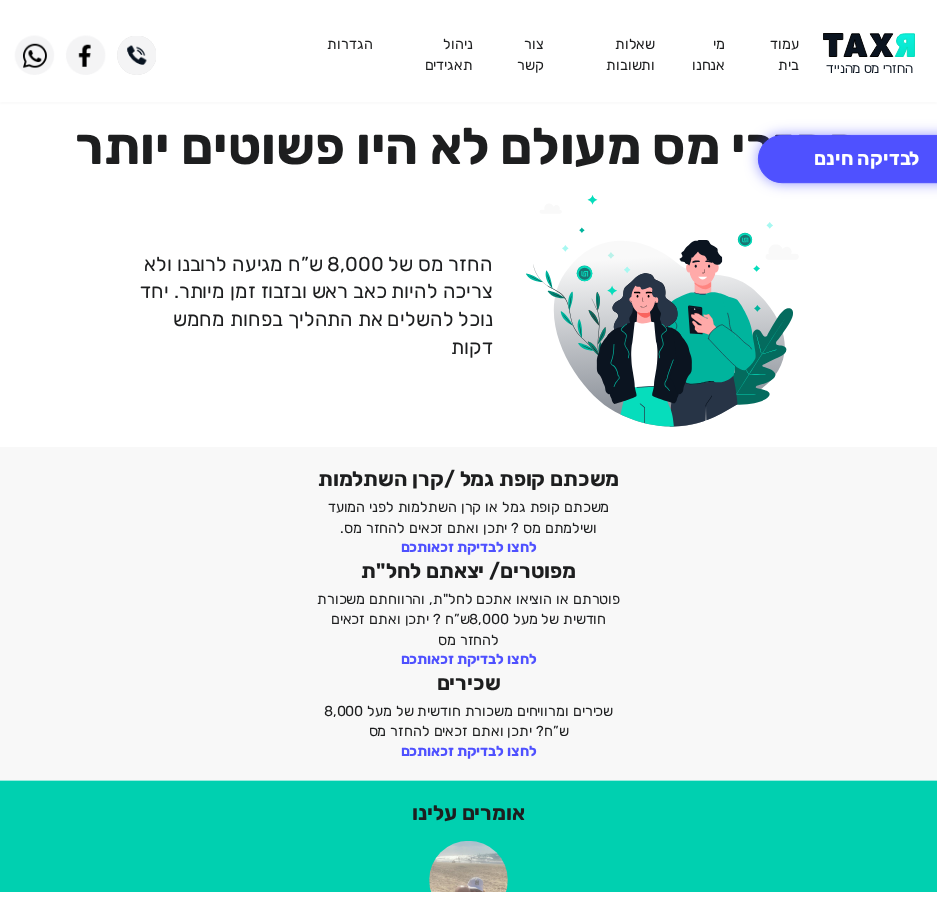 scroll, scrollTop: 0, scrollLeft: 0, axis: both 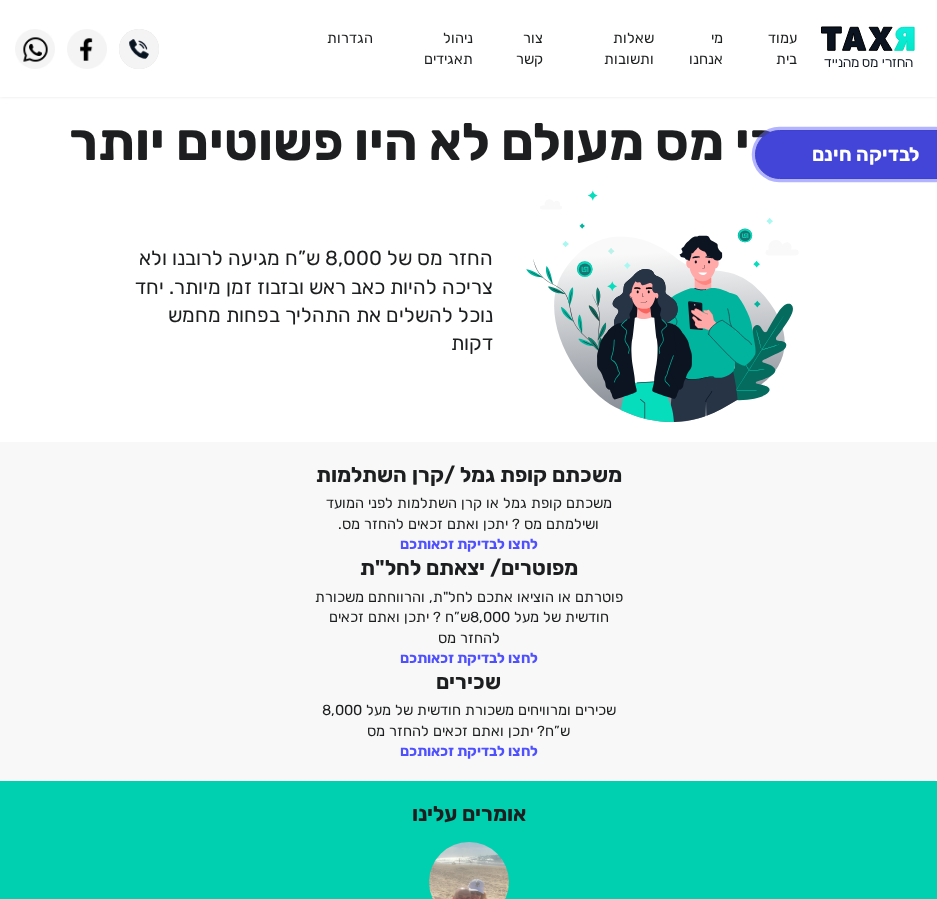 click on "לבדיקה חינם" 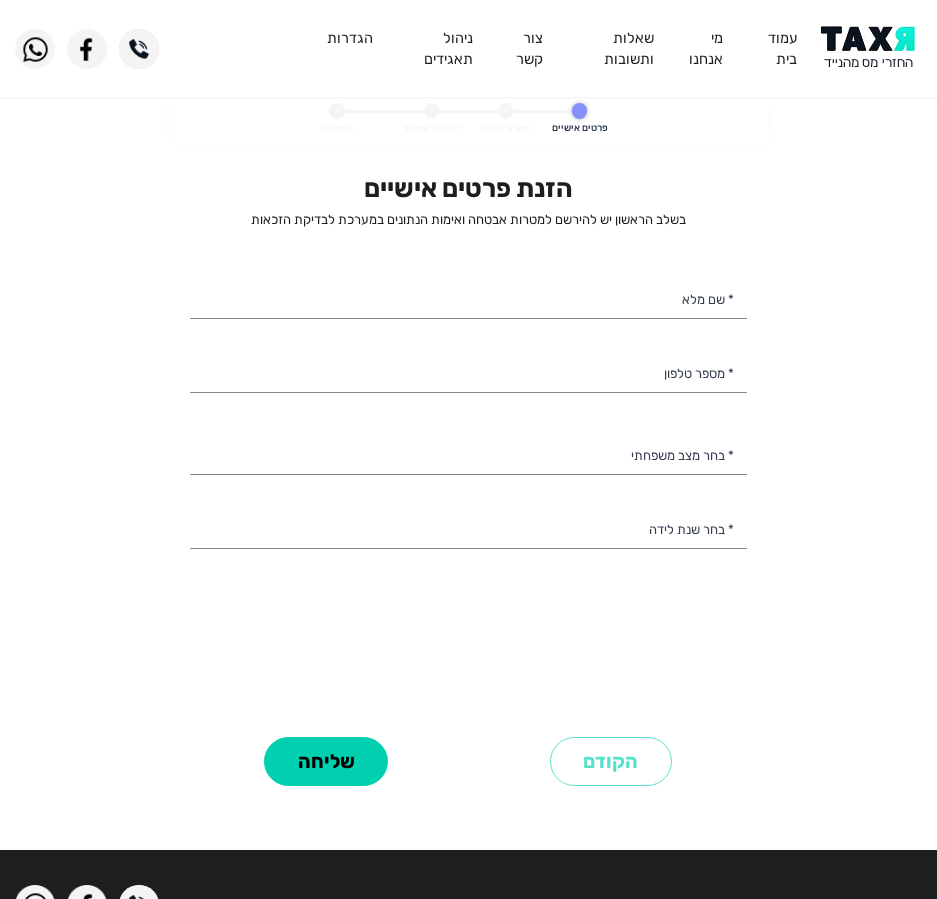 select 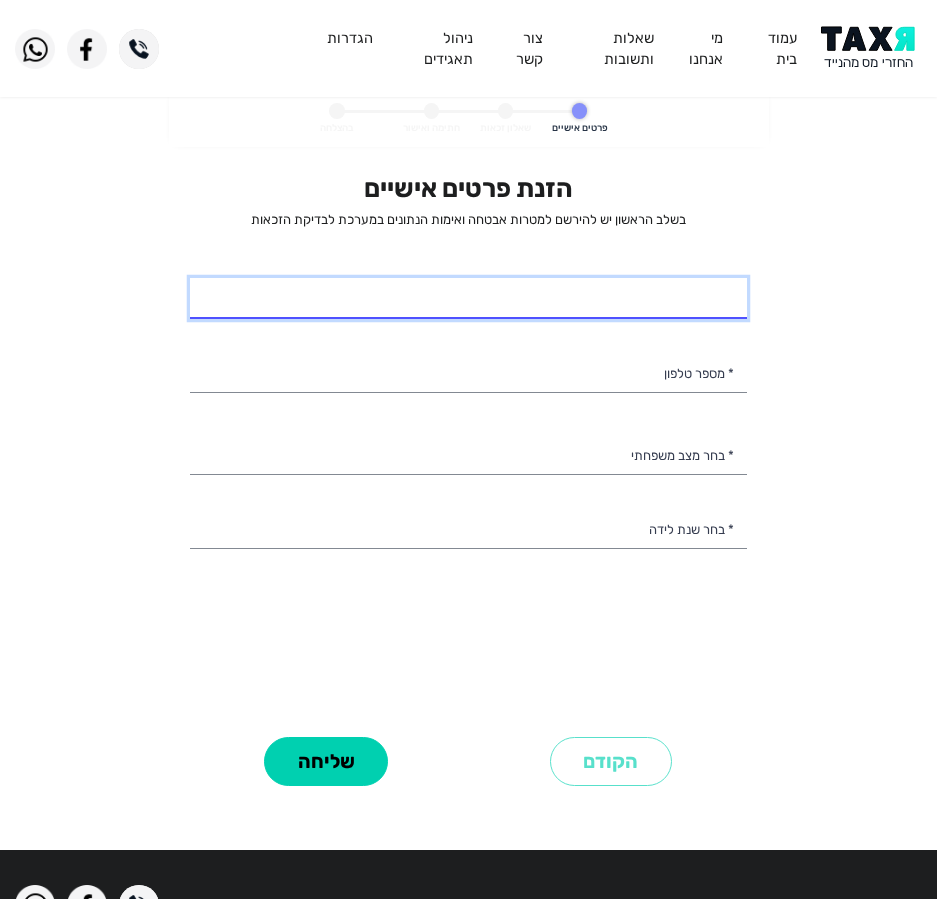 click on "* שם מלא" at bounding box center [468, 299] 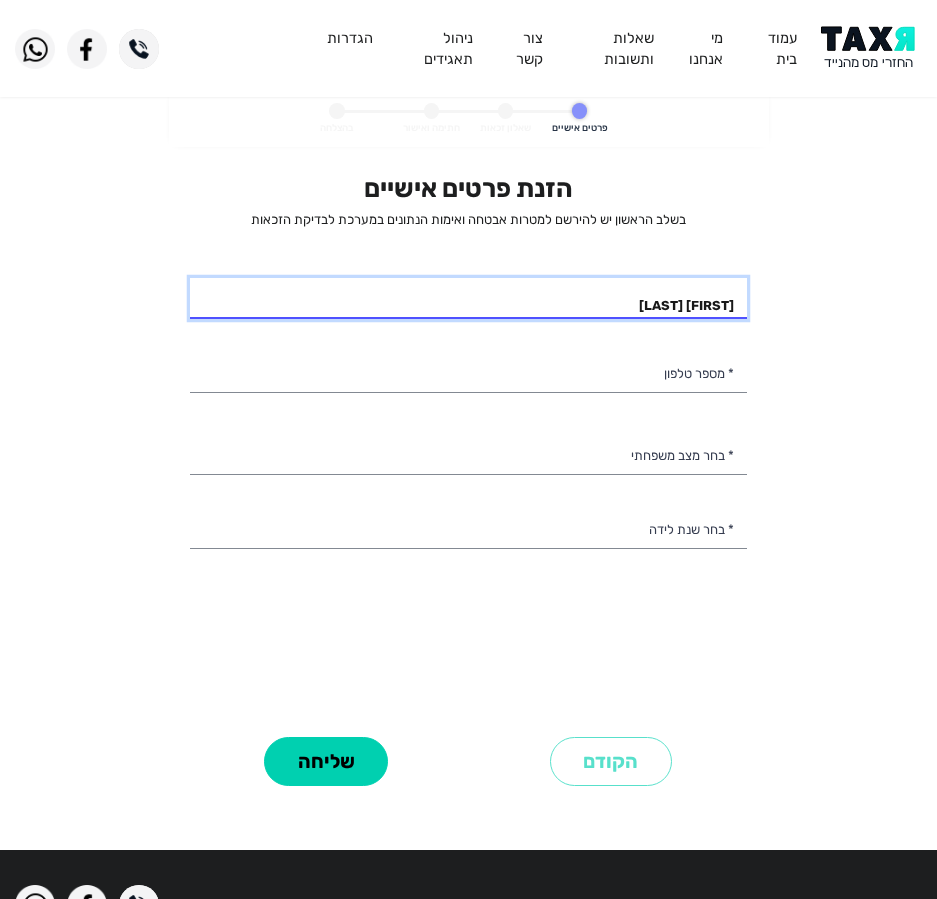 type on "[FIRST] [LAST]" 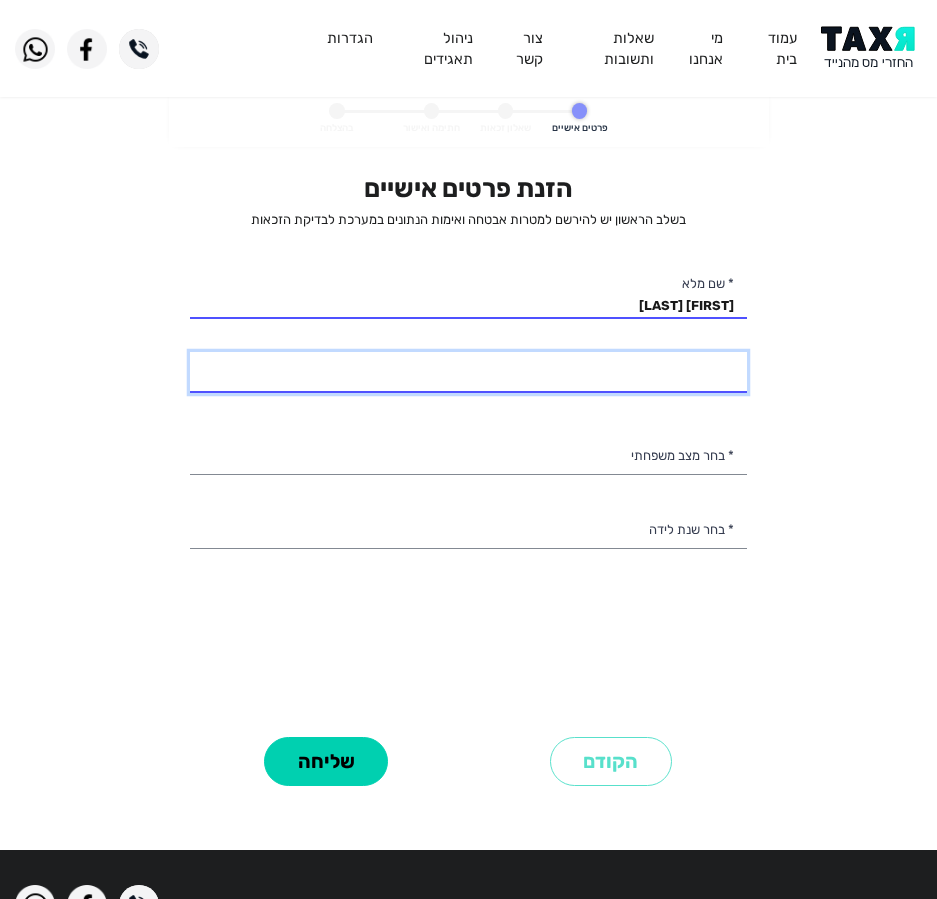 click on "* מספר טלפון" at bounding box center (468, 373) 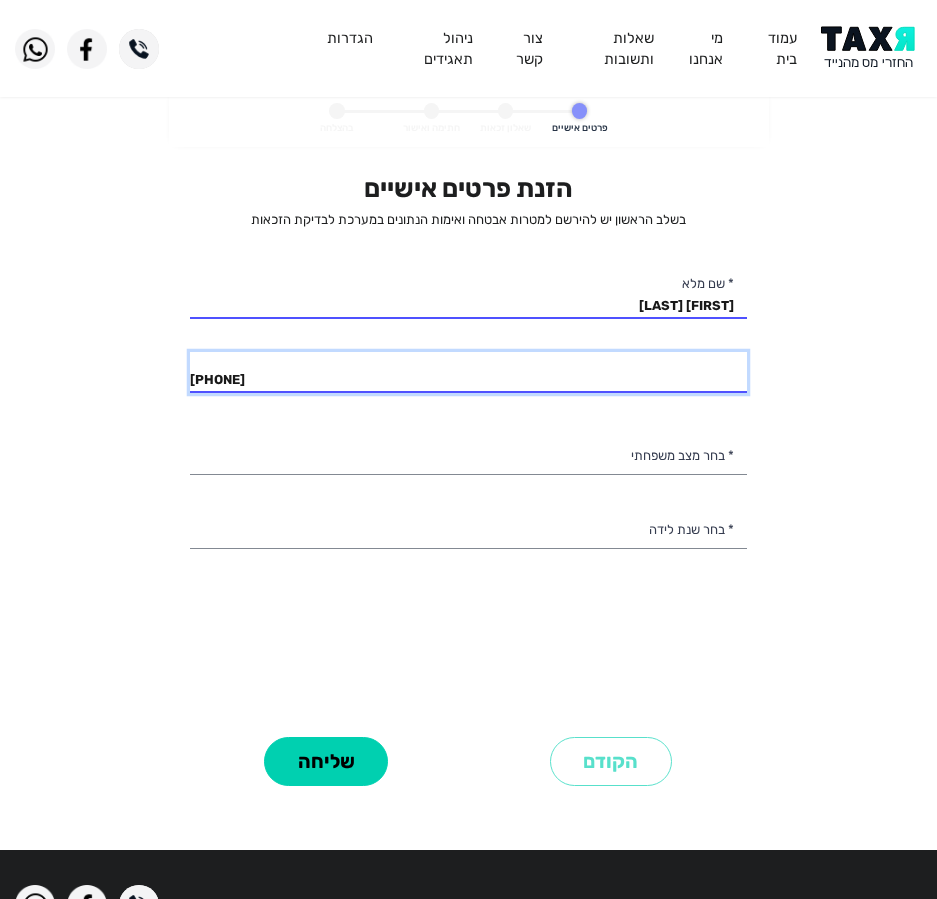 type on "[PHONE]" 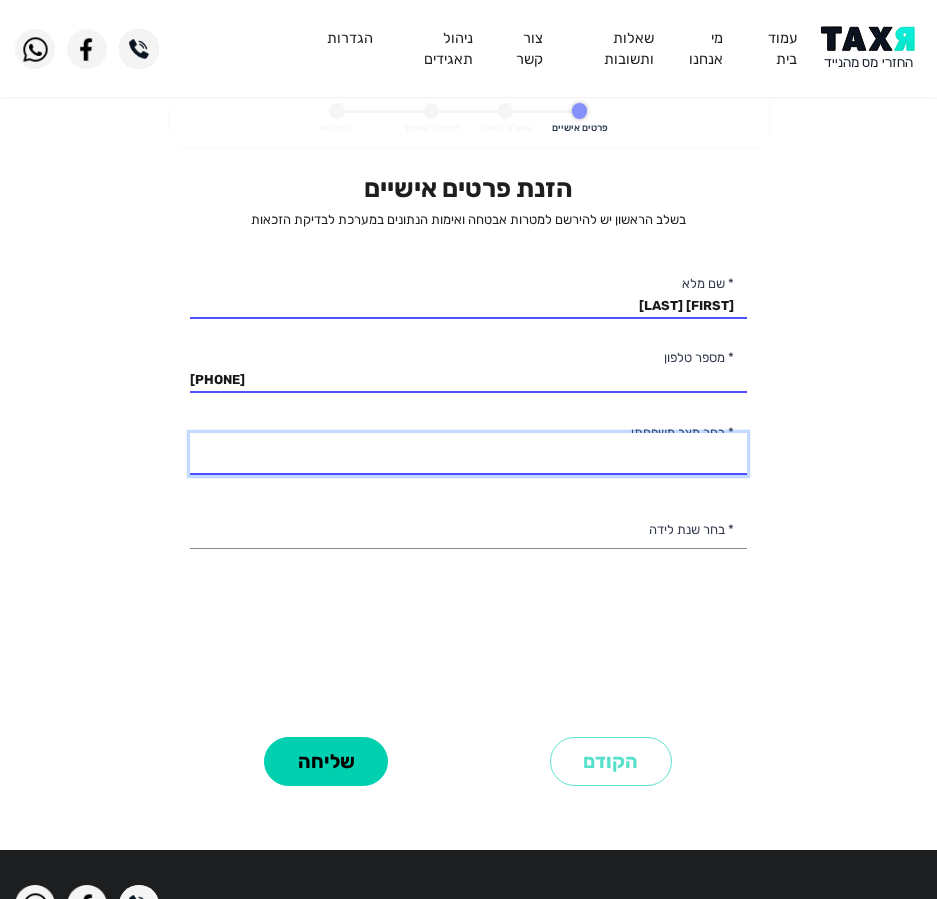 click on "רווק/ה נשוי/אה גרוש/ה אלמן/נה" at bounding box center [468, 454] 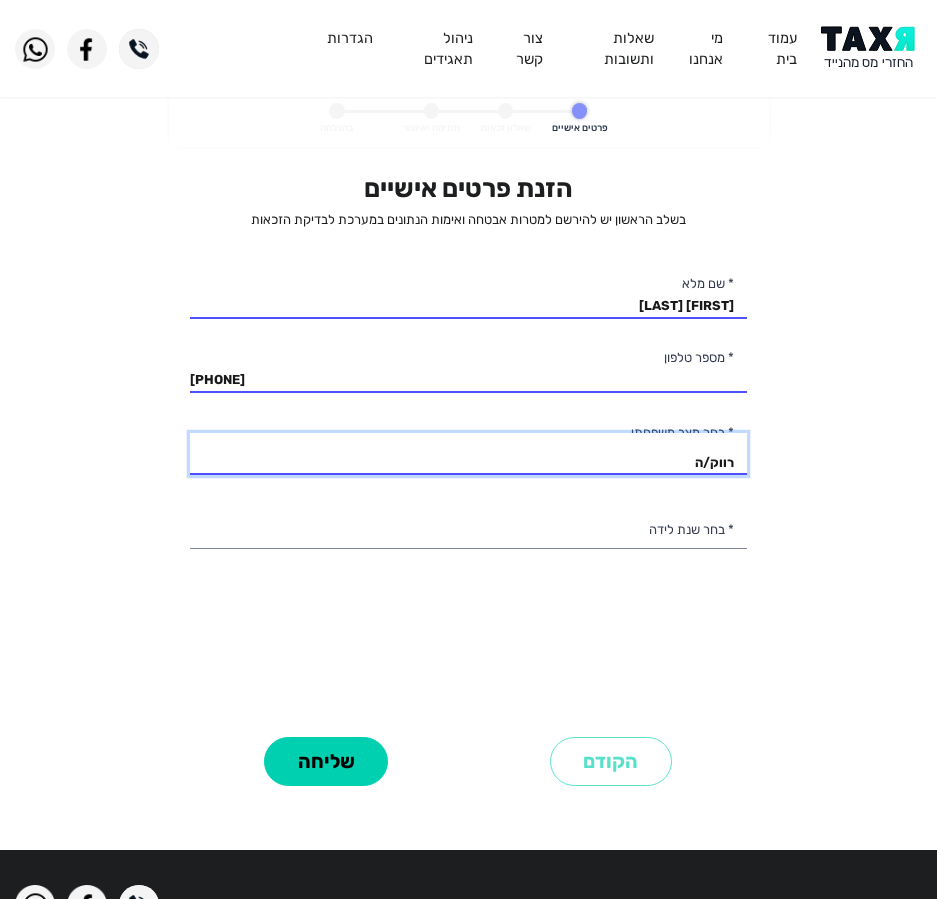 click on "רווק/ה נשוי/אה גרוש/ה אלמן/נה" at bounding box center (468, 454) 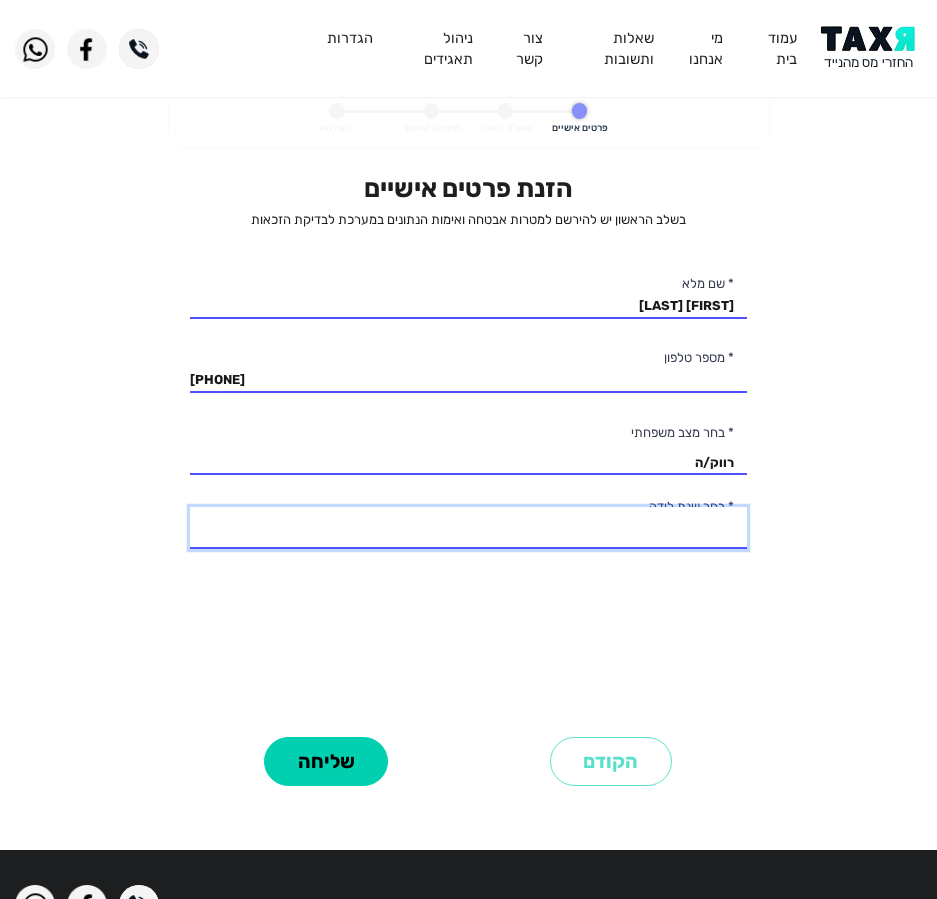 click on "2003 2002 2001 2000 1999 1998 1997 1996 1995 1994 1993 1992 1991 1990 1989 1988 1987 1986 1985 1984 1983 1982 1981 1980 1979 1978 1977 1976 1975 1974 1973 1972 1971 1970 1969 1968 1967 1966 1965 1964 1963 1962 1961 1960 1959 1958 1957 1956 1955 1954 1953 1952 1951 1950 1949 1948 1947 1946 1945" at bounding box center [468, 528] 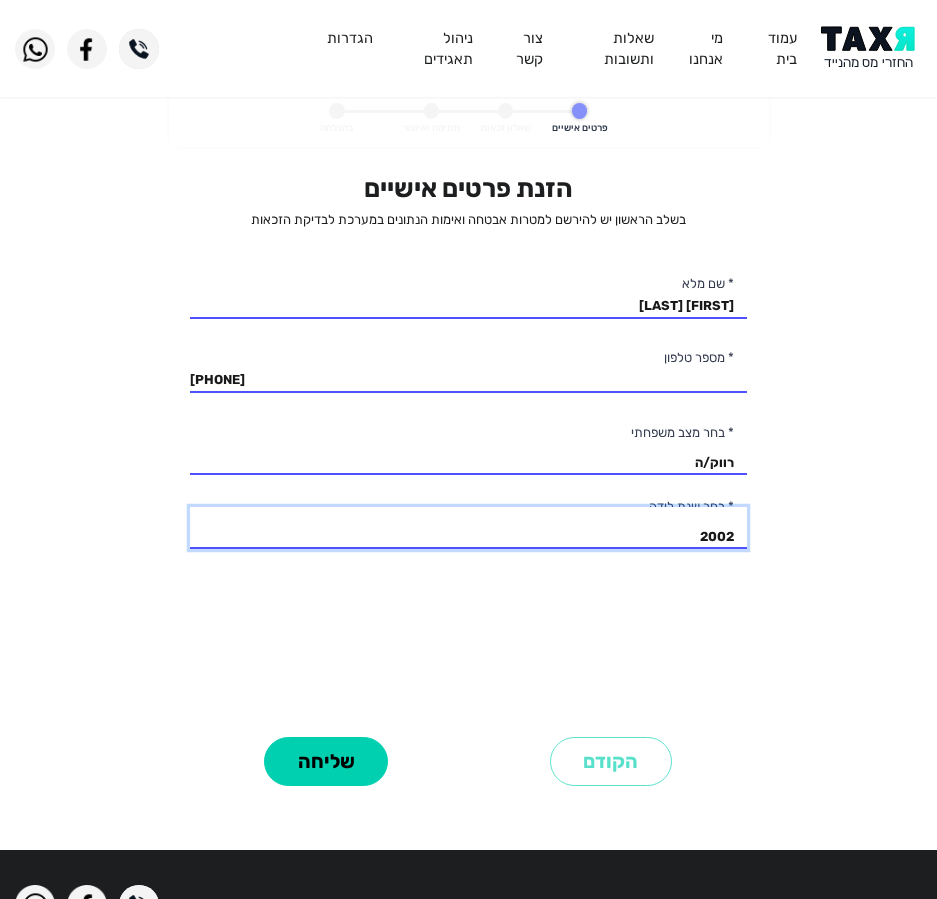 click on "2003 2002 2001 2000 1999 1998 1997 1996 1995 1994 1993 1992 1991 1990 1989 1988 1987 1986 1985 1984 1983 1982 1981 1980 1979 1978 1977 1976 1975 1974 1973 1972 1971 1970 1969 1968 1967 1966 1965 1964 1963 1962 1961 1960 1959 1958 1957 1956 1955 1954 1953 1952 1951 1950 1949 1948 1947 1946 1945" at bounding box center [468, 528] 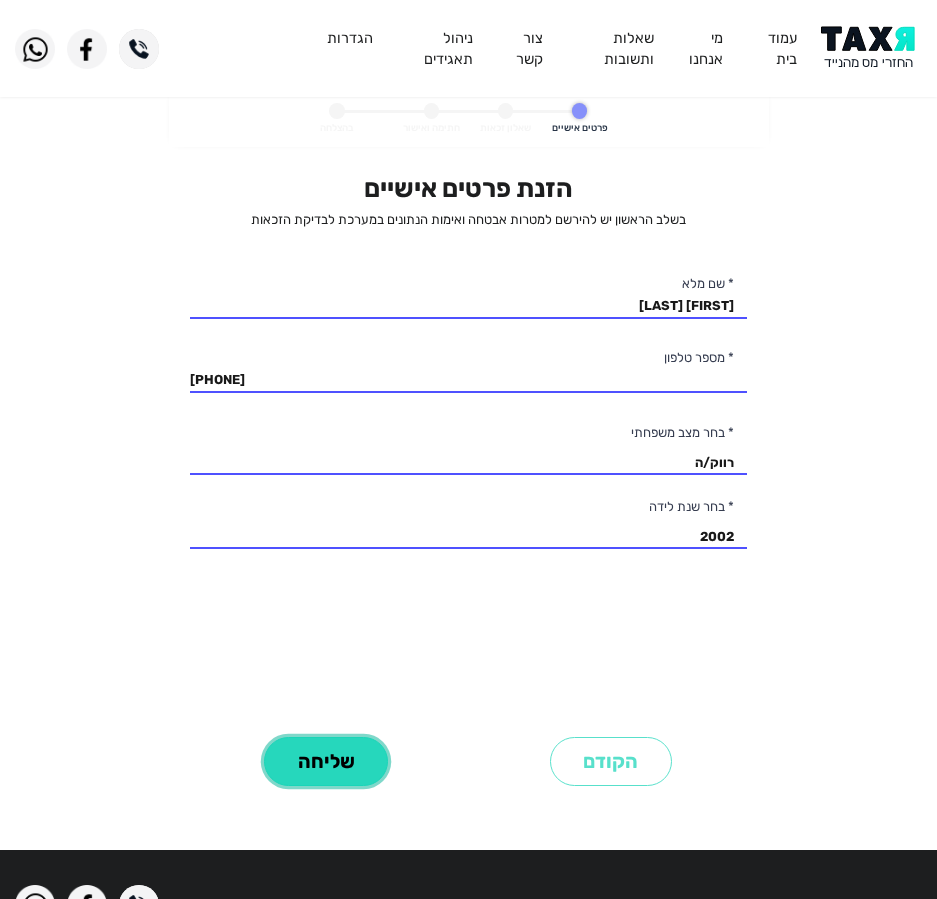 click on "שליחה" at bounding box center [326, 761] 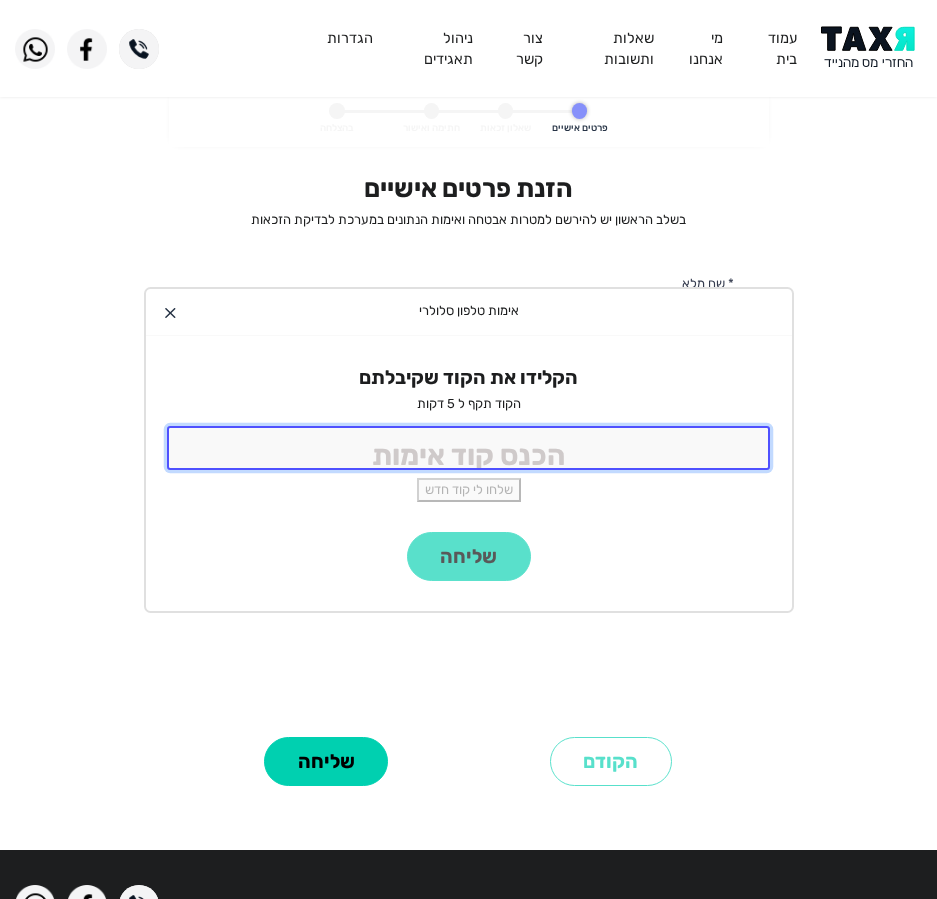 click 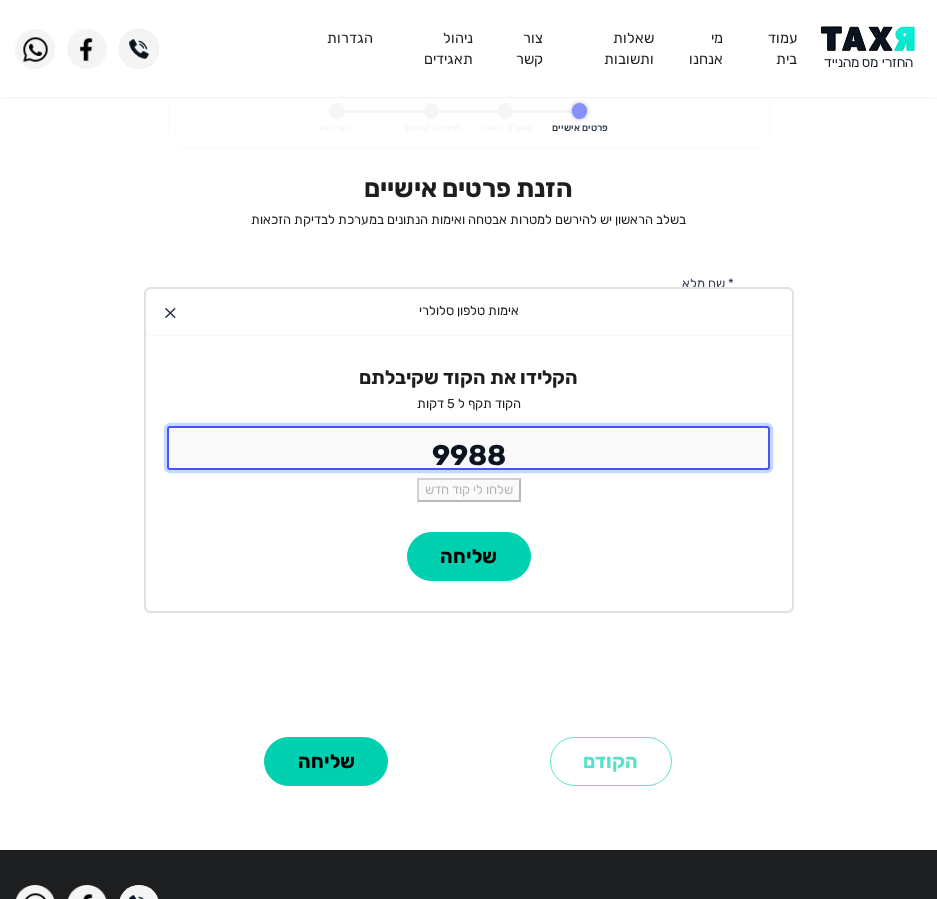 type on "9988" 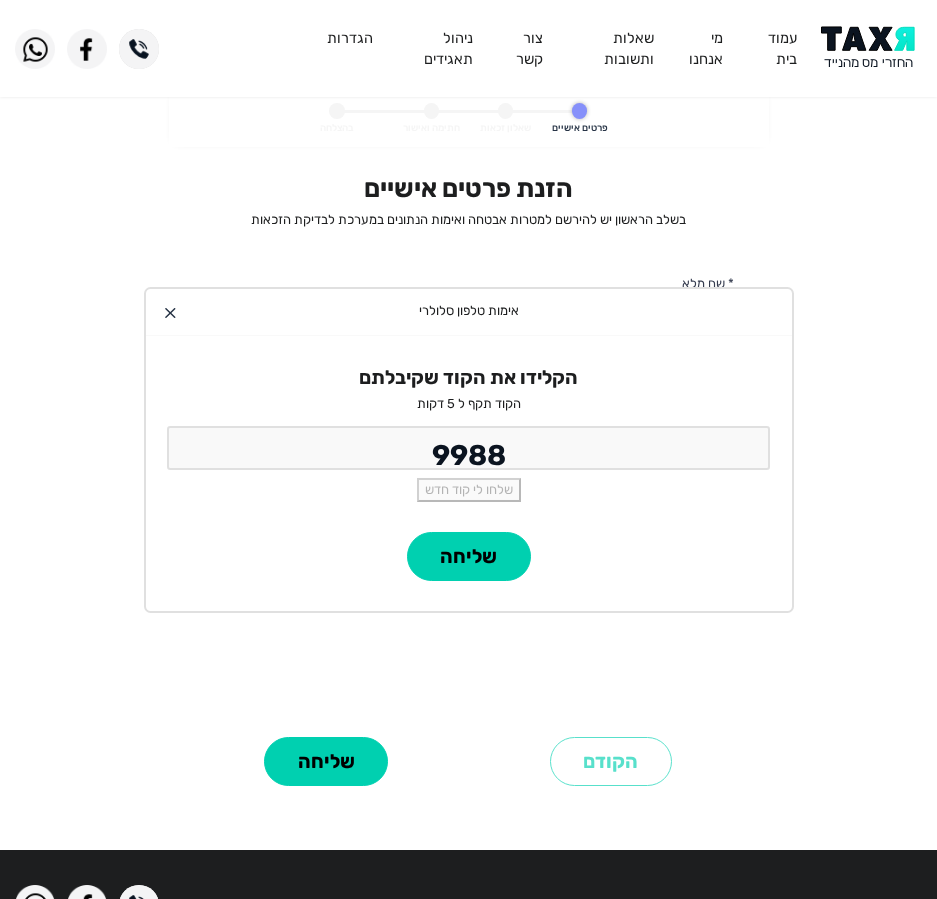 click on "הקלידו את הקוד שקיבלתם הקוד תקף ל 5 דקות [CODE] שלחו לי קוד חדש" 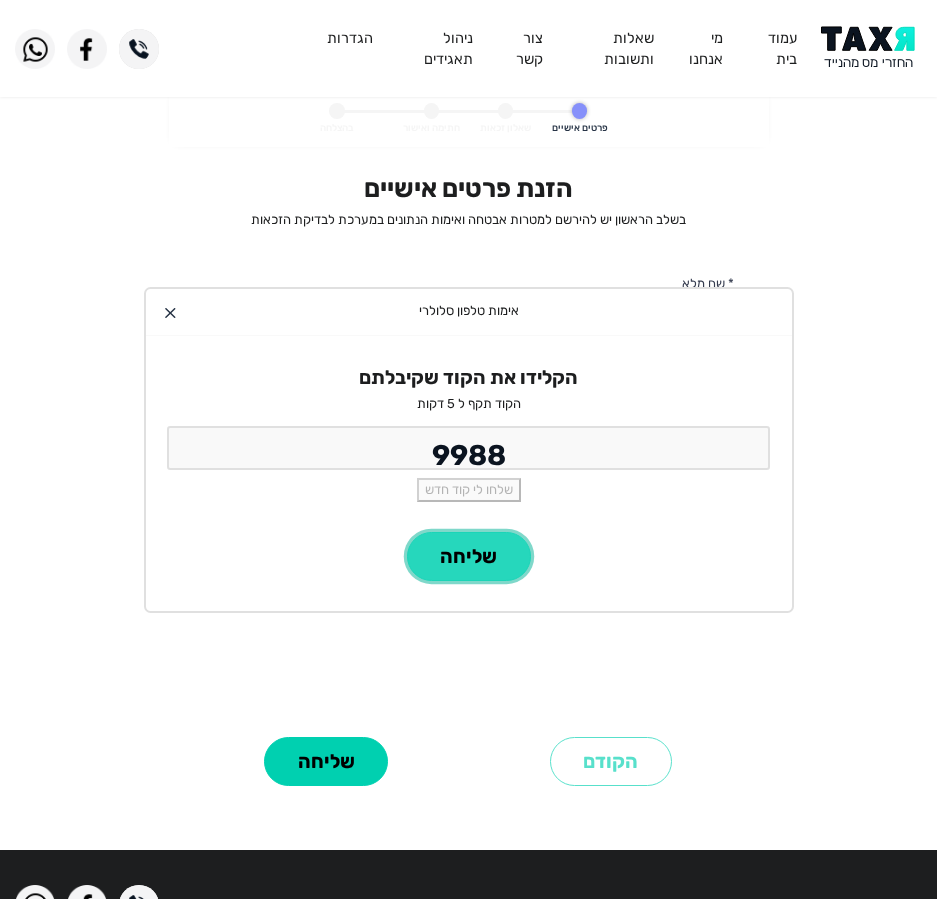 click on "שליחה" 